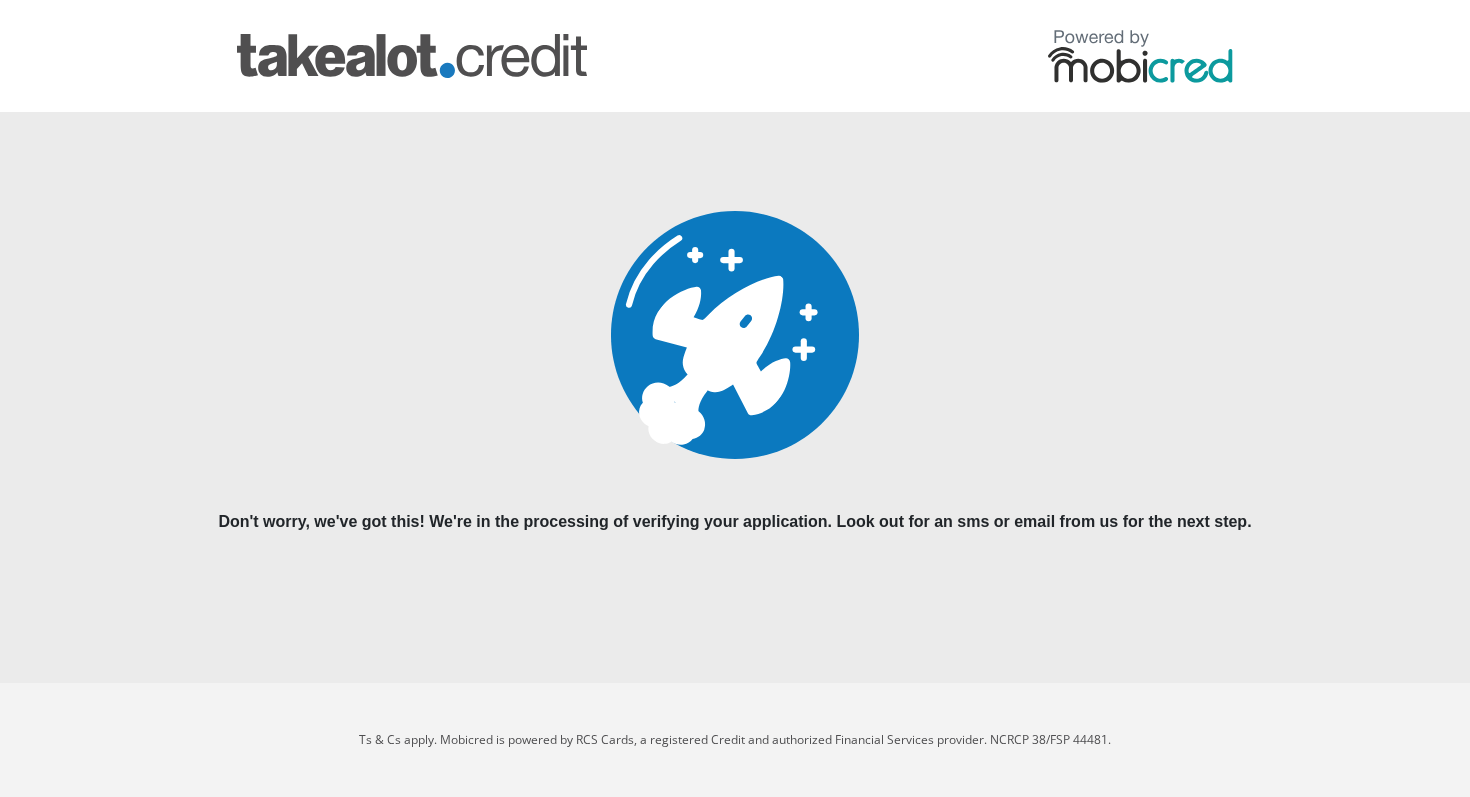 scroll, scrollTop: 0, scrollLeft: 0, axis: both 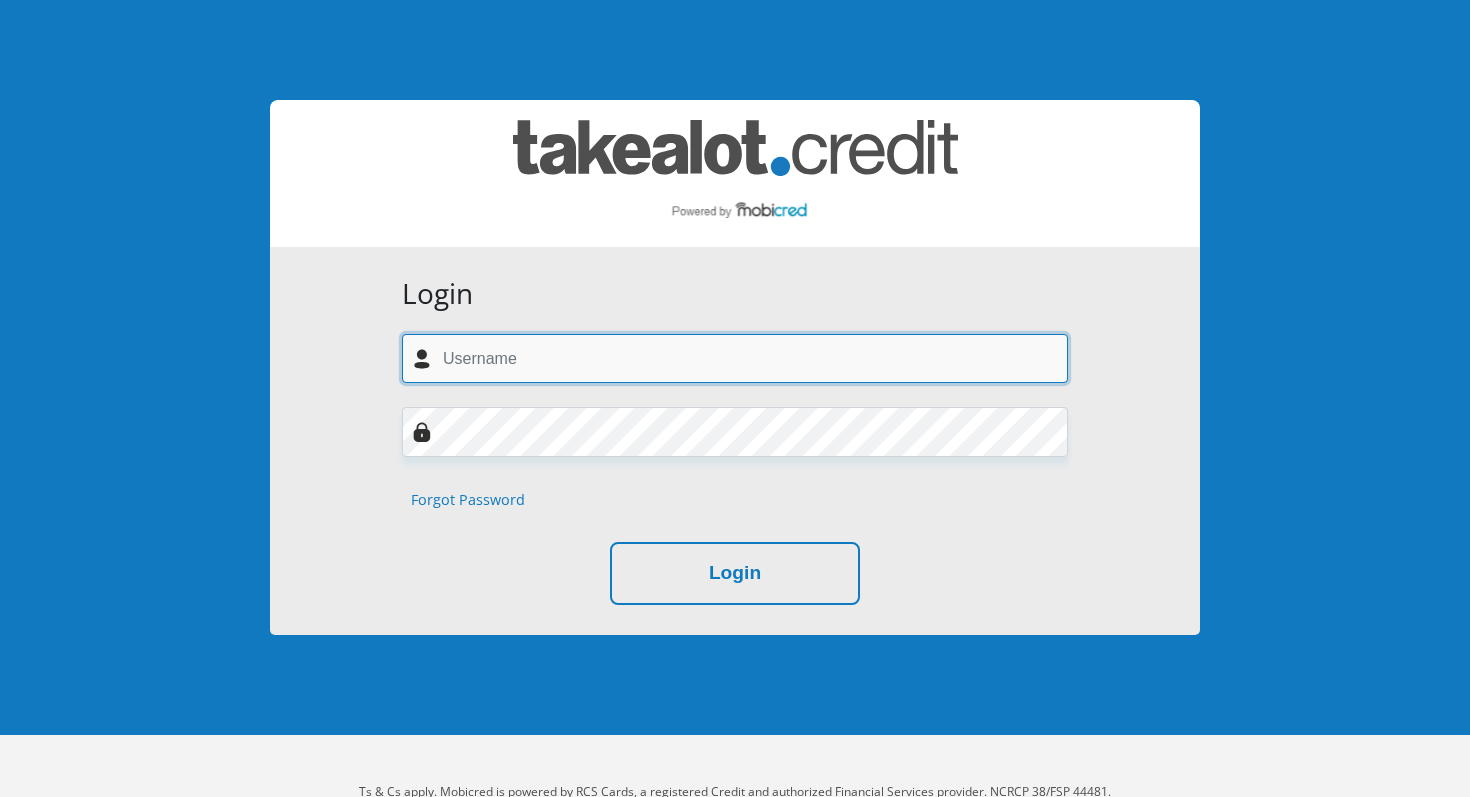 click at bounding box center (735, 358) 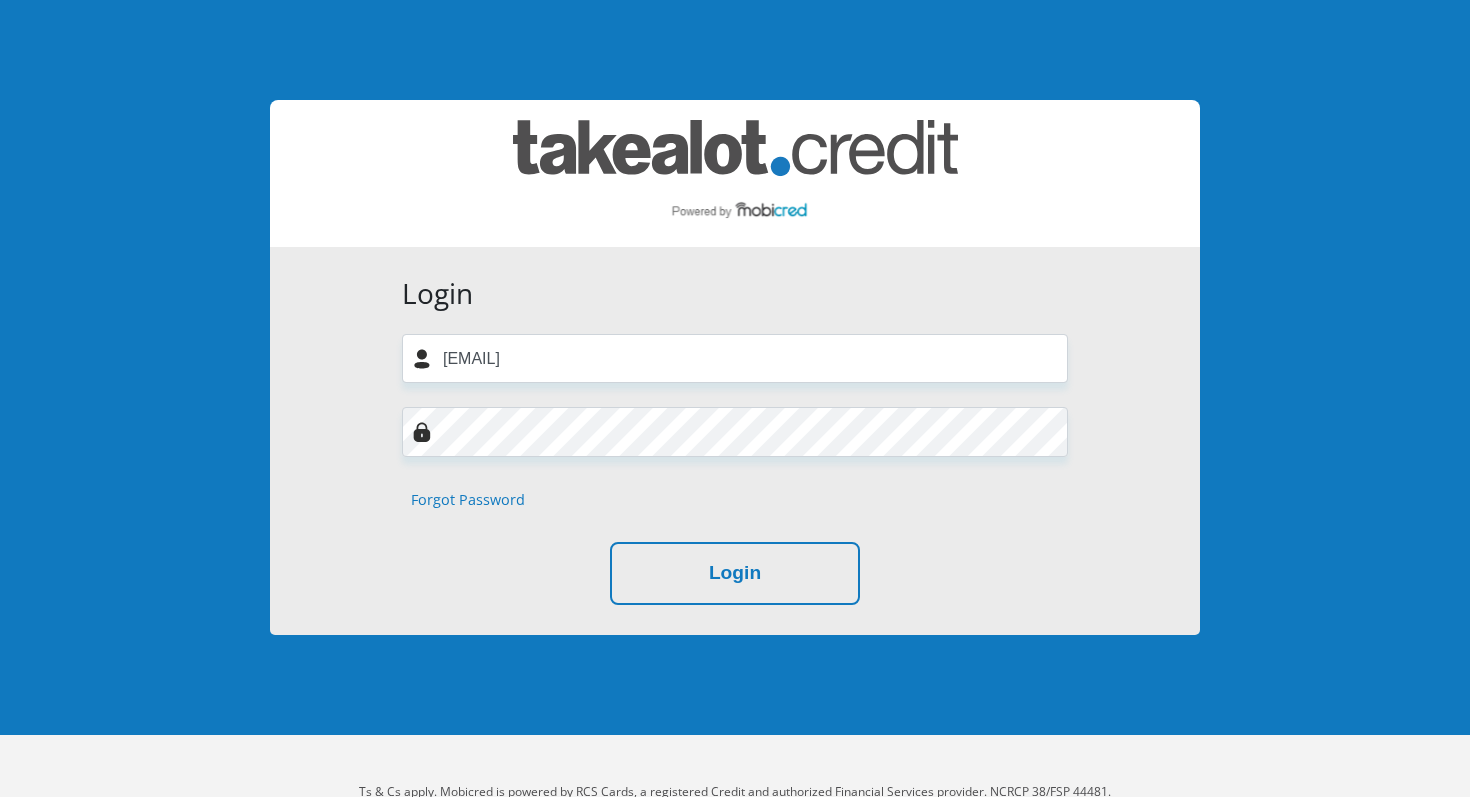 click on "Login
lesegomaseola2@gmail.com
Forgot Password
Login" at bounding box center [735, 441] 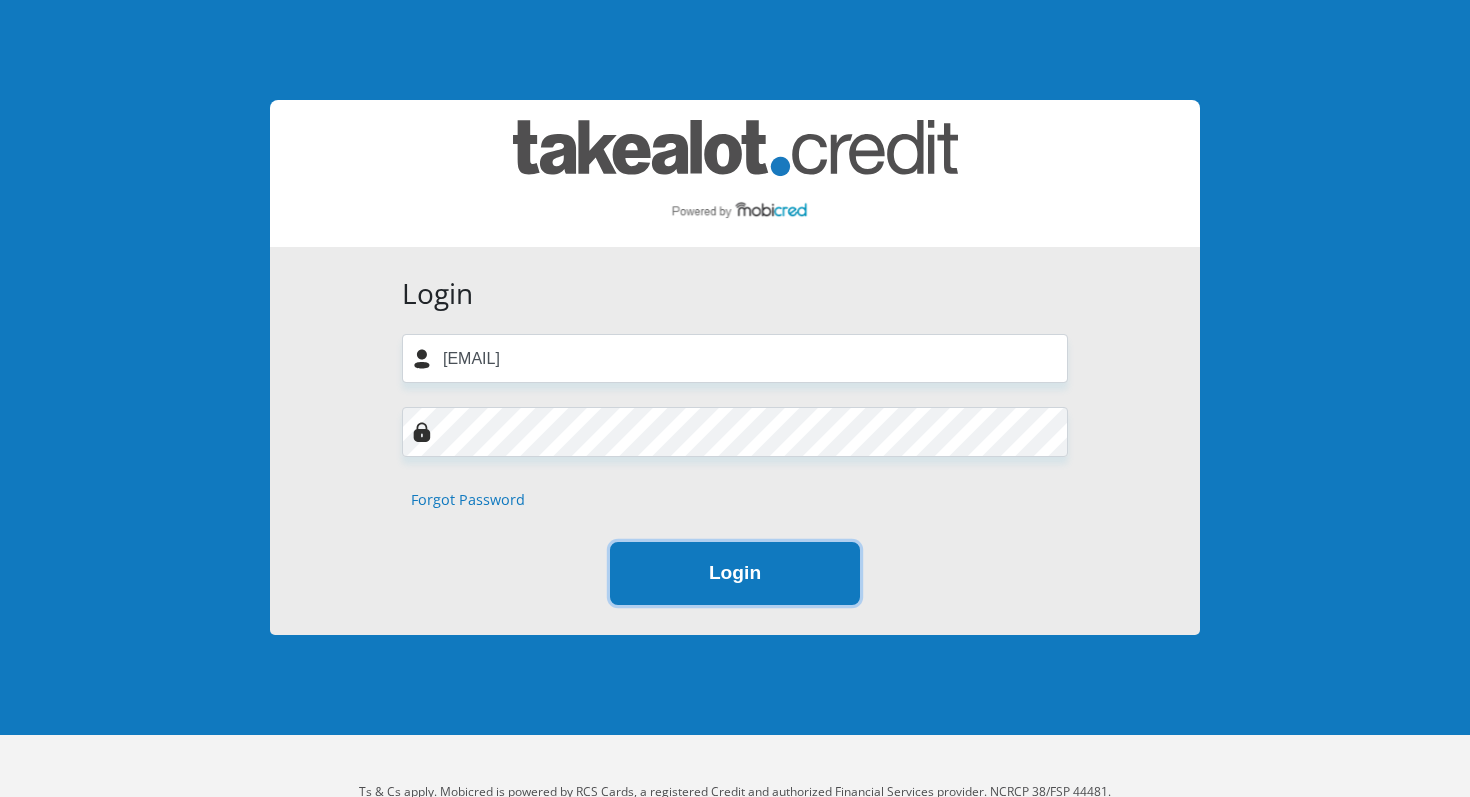 click on "Login" at bounding box center [735, 573] 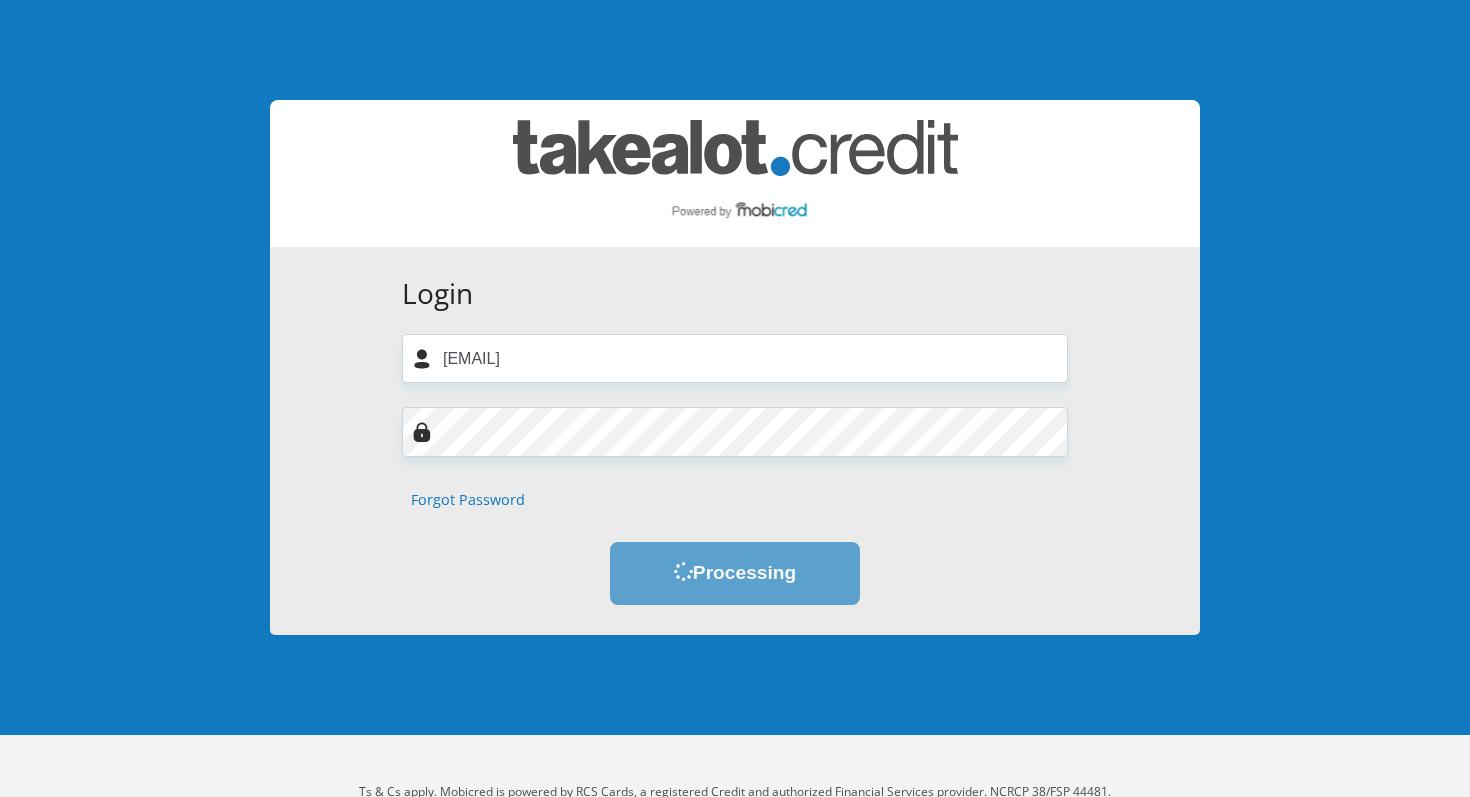 scroll, scrollTop: 0, scrollLeft: 0, axis: both 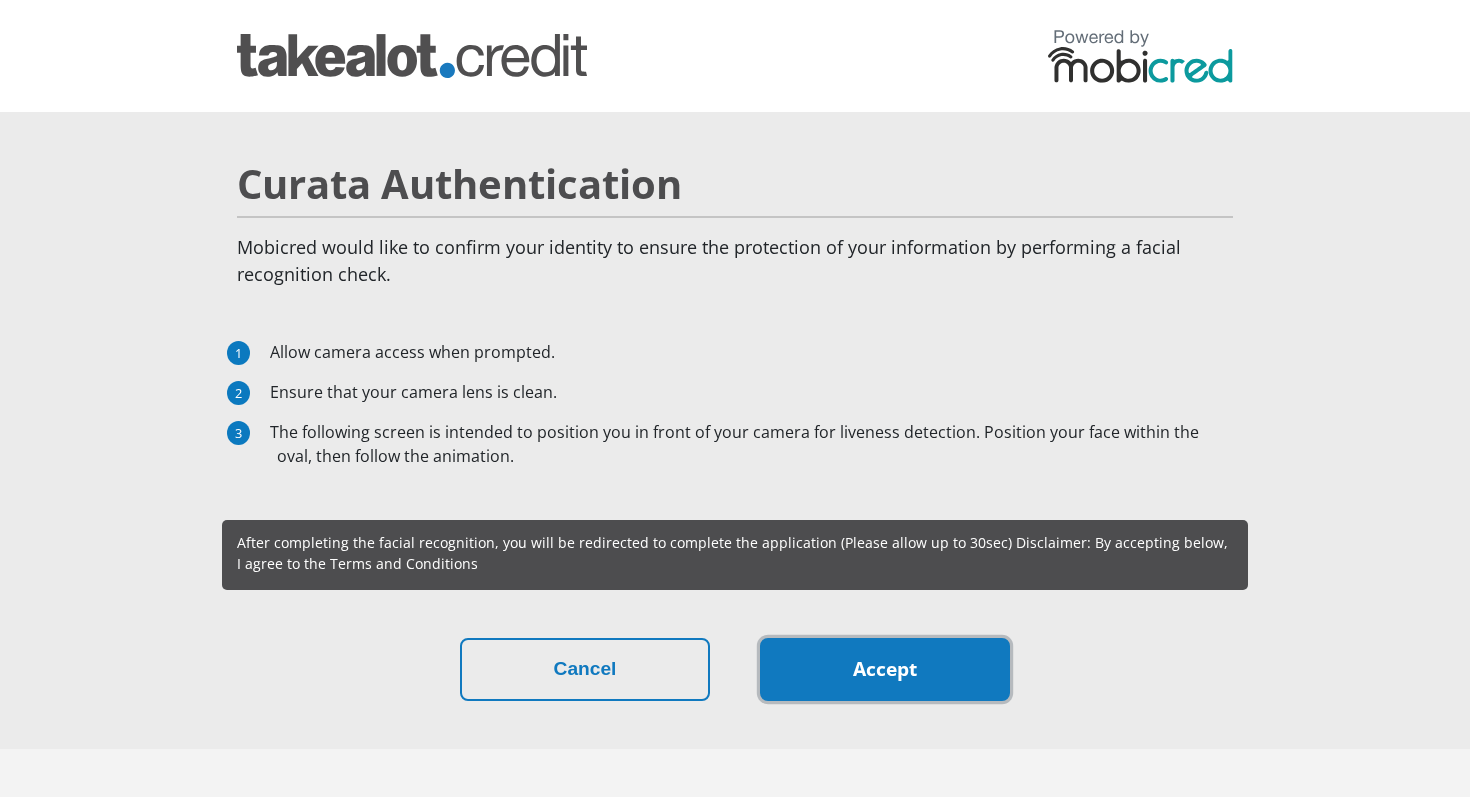 click on "Accept" at bounding box center [885, 669] 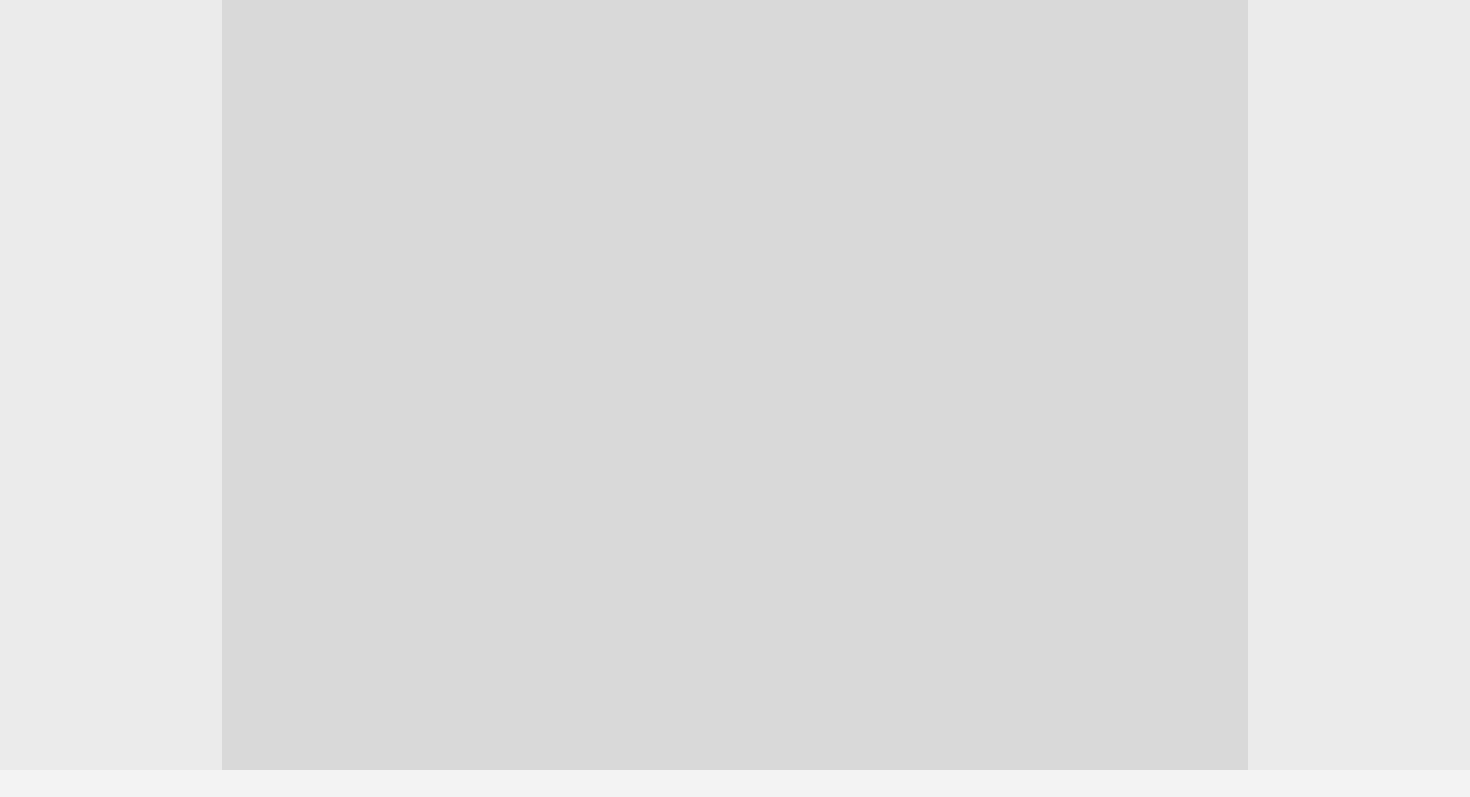 scroll, scrollTop: 125, scrollLeft: 0, axis: vertical 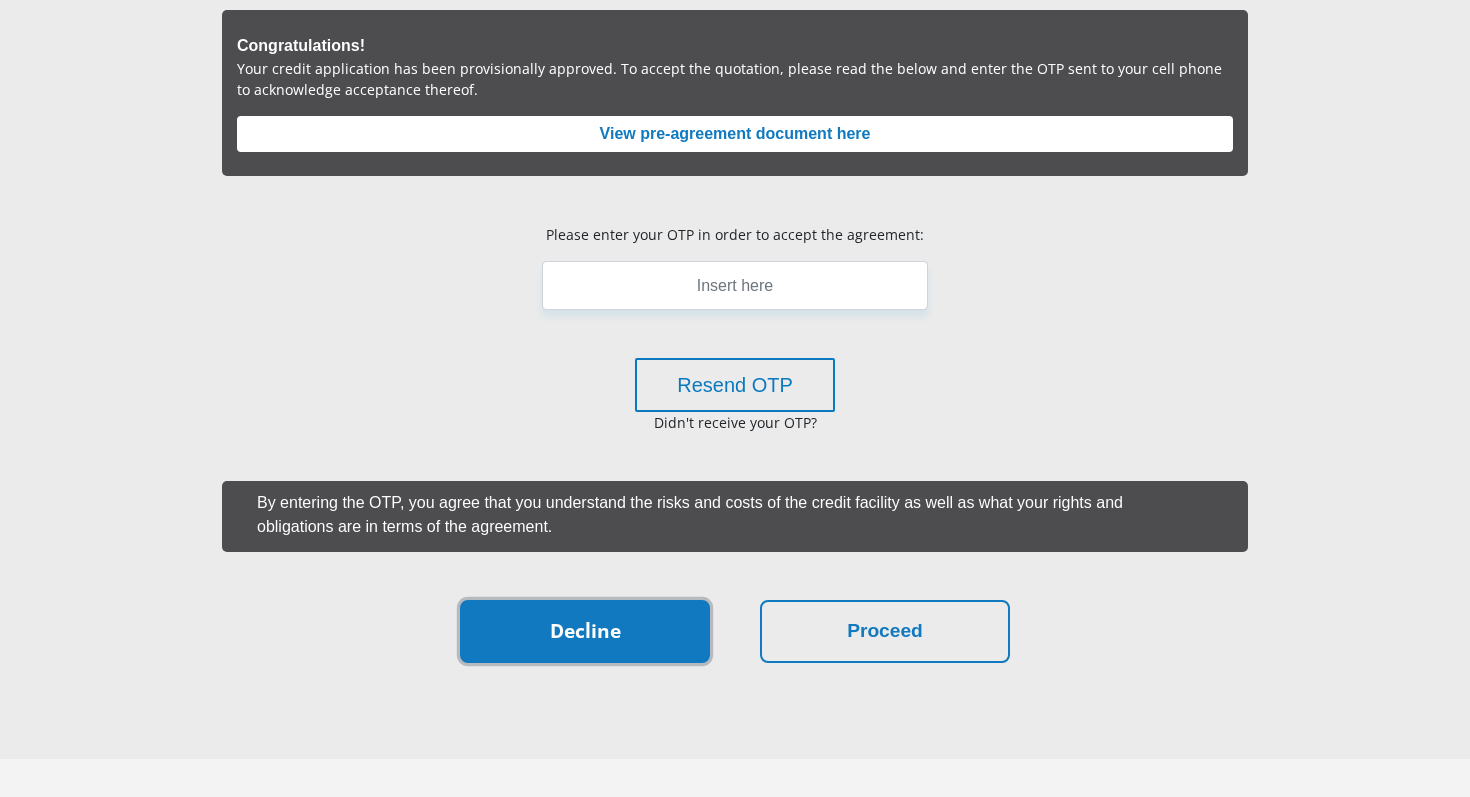 click on "Decline" at bounding box center [585, 631] 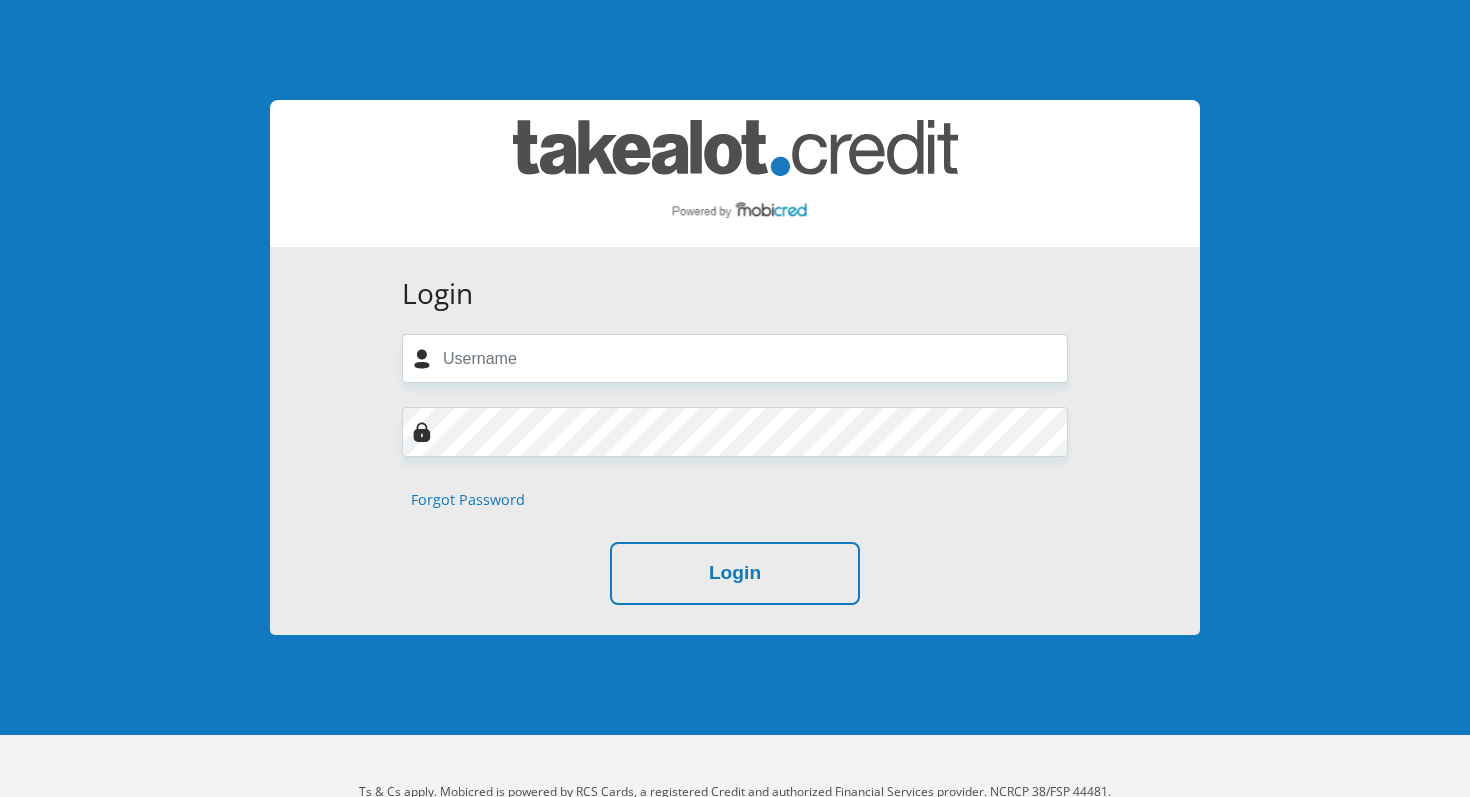 scroll, scrollTop: 0, scrollLeft: 0, axis: both 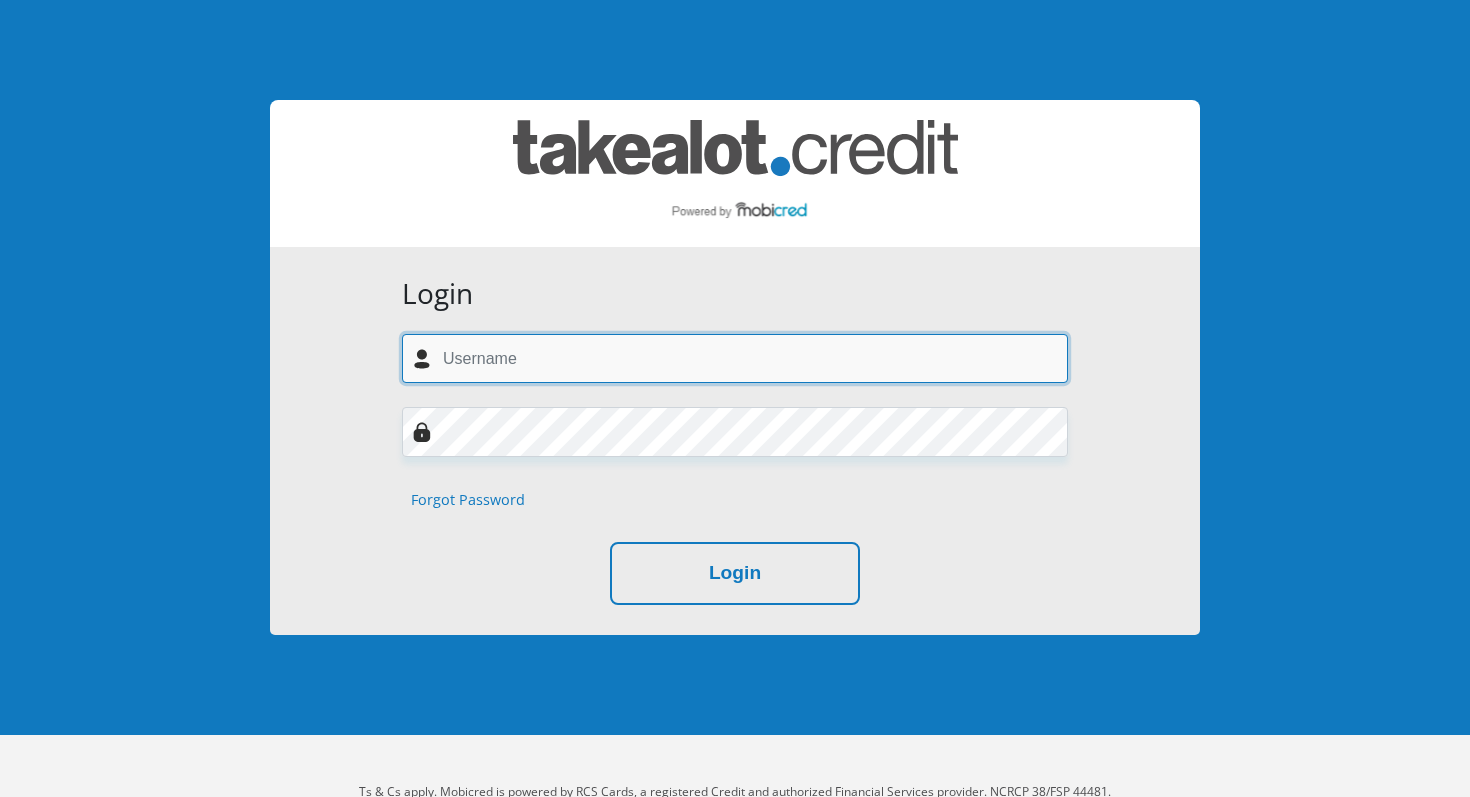 click at bounding box center [735, 358] 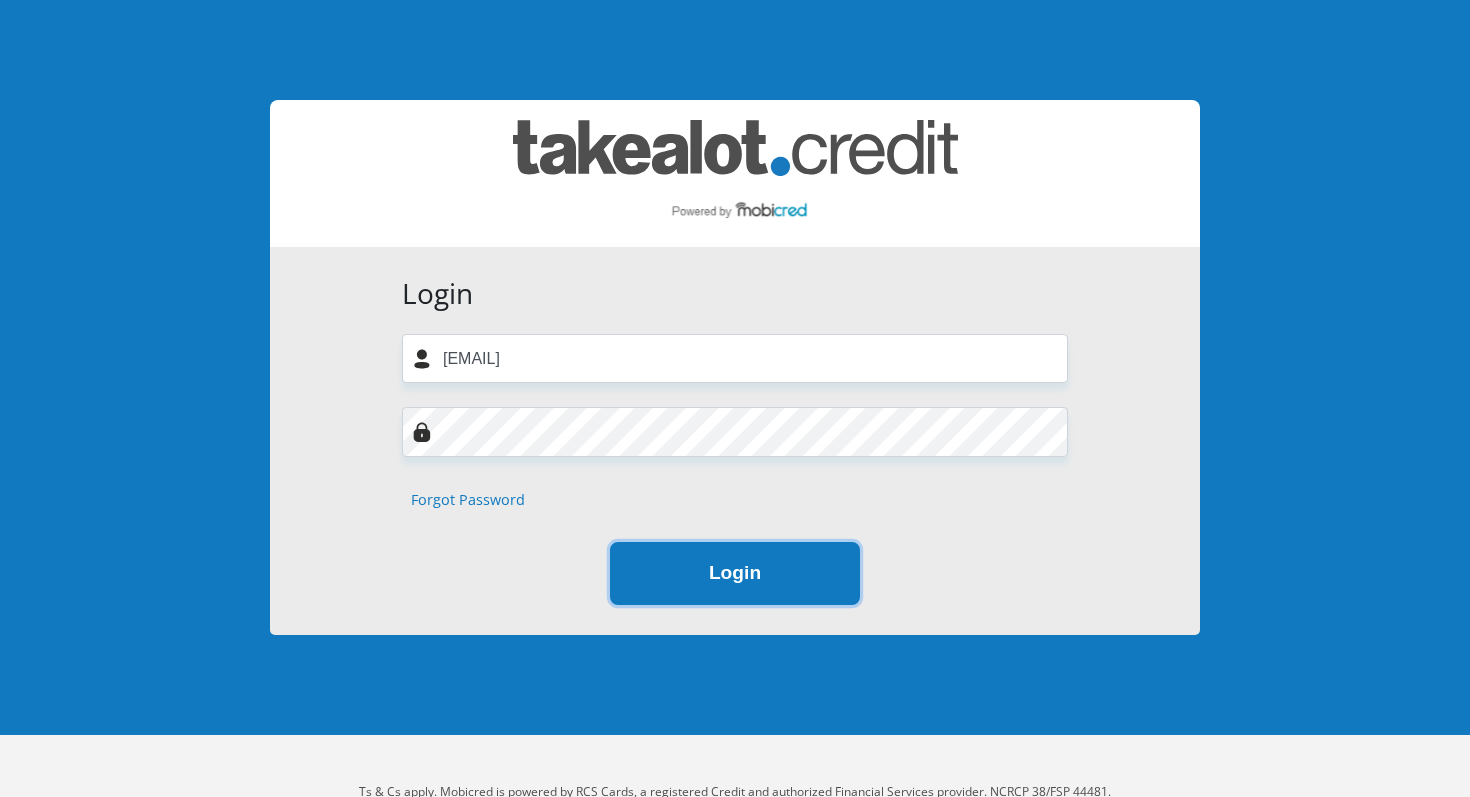 click on "Login" at bounding box center (735, 573) 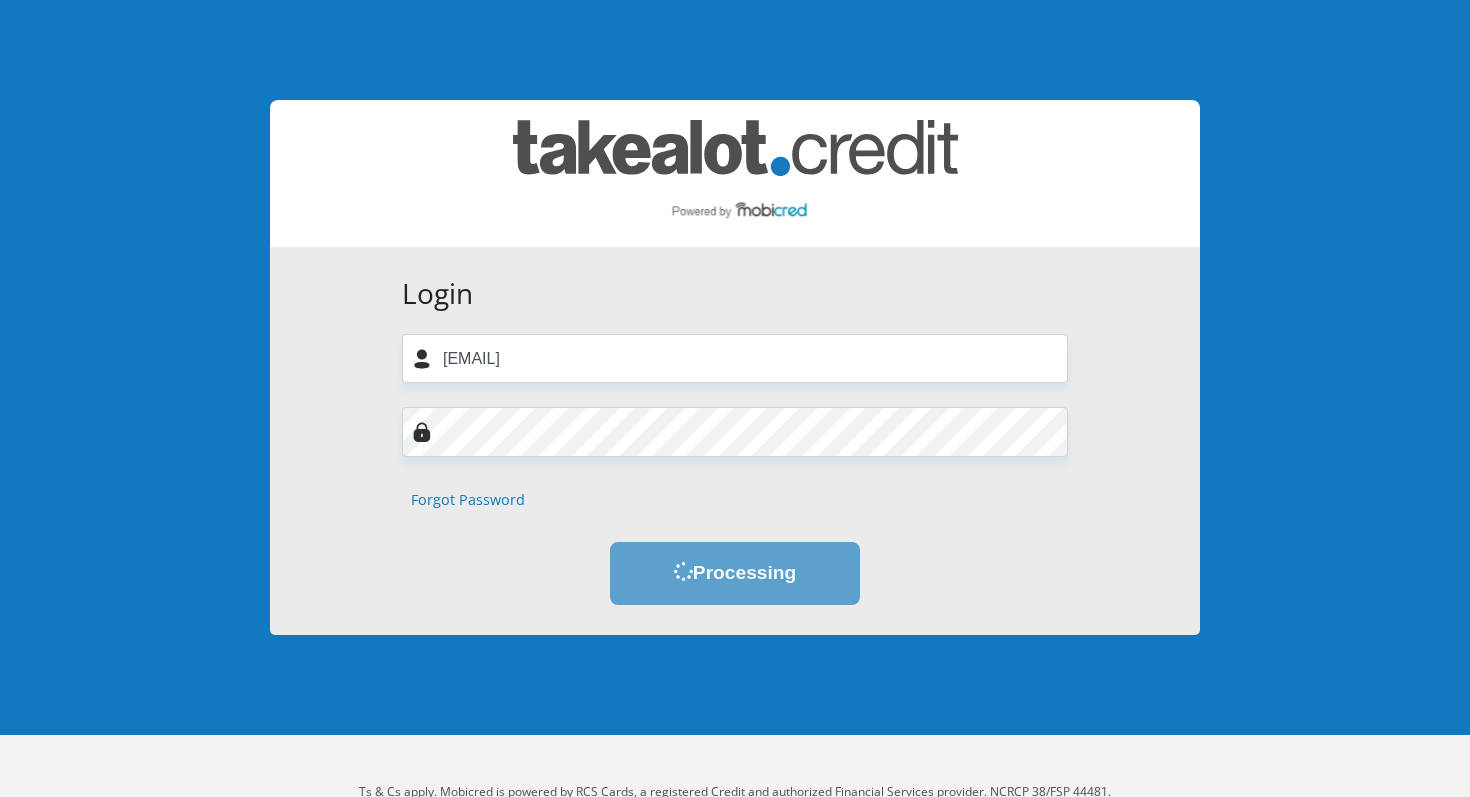 scroll, scrollTop: 0, scrollLeft: 0, axis: both 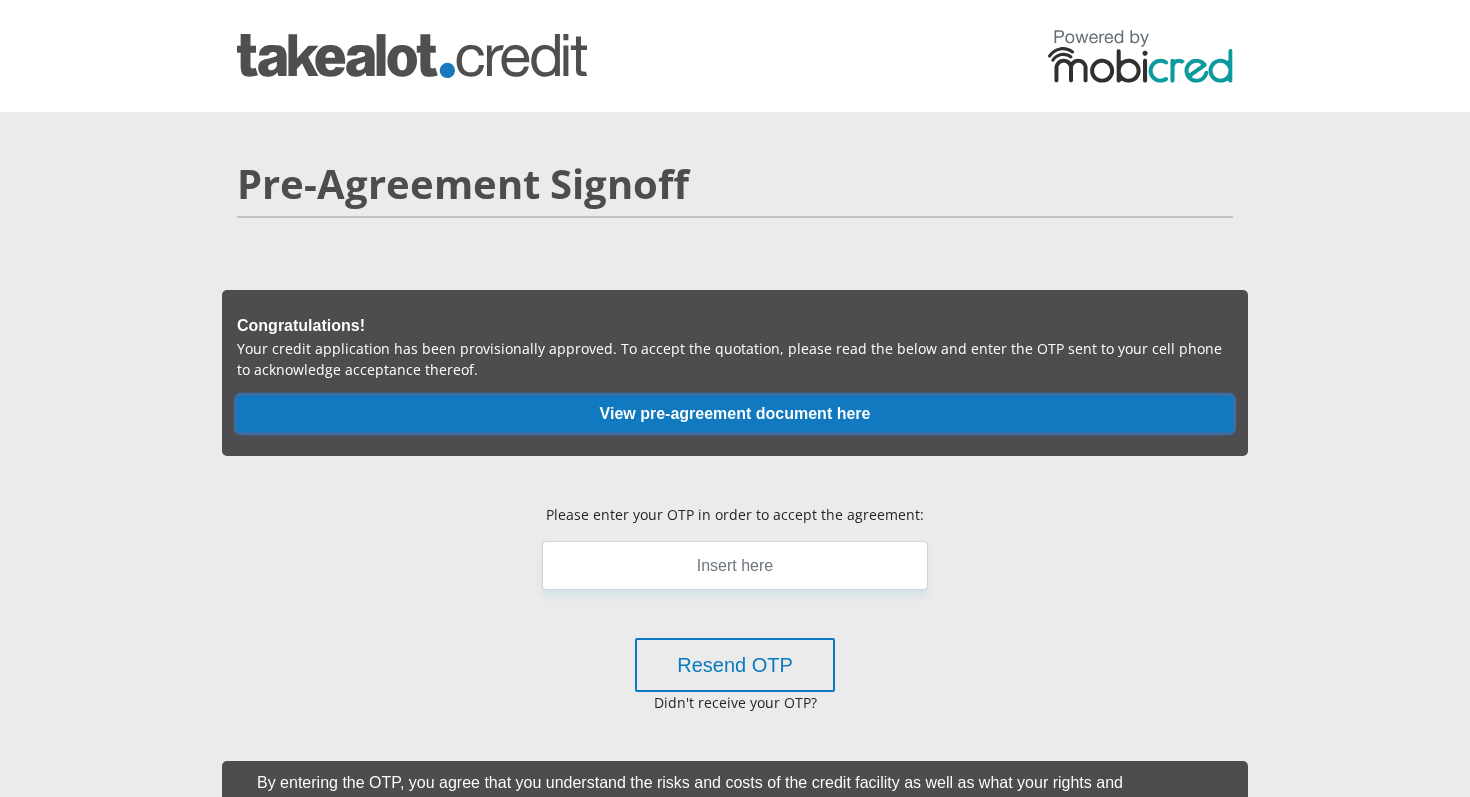 click on "View pre-agreement document here" at bounding box center [735, 414] 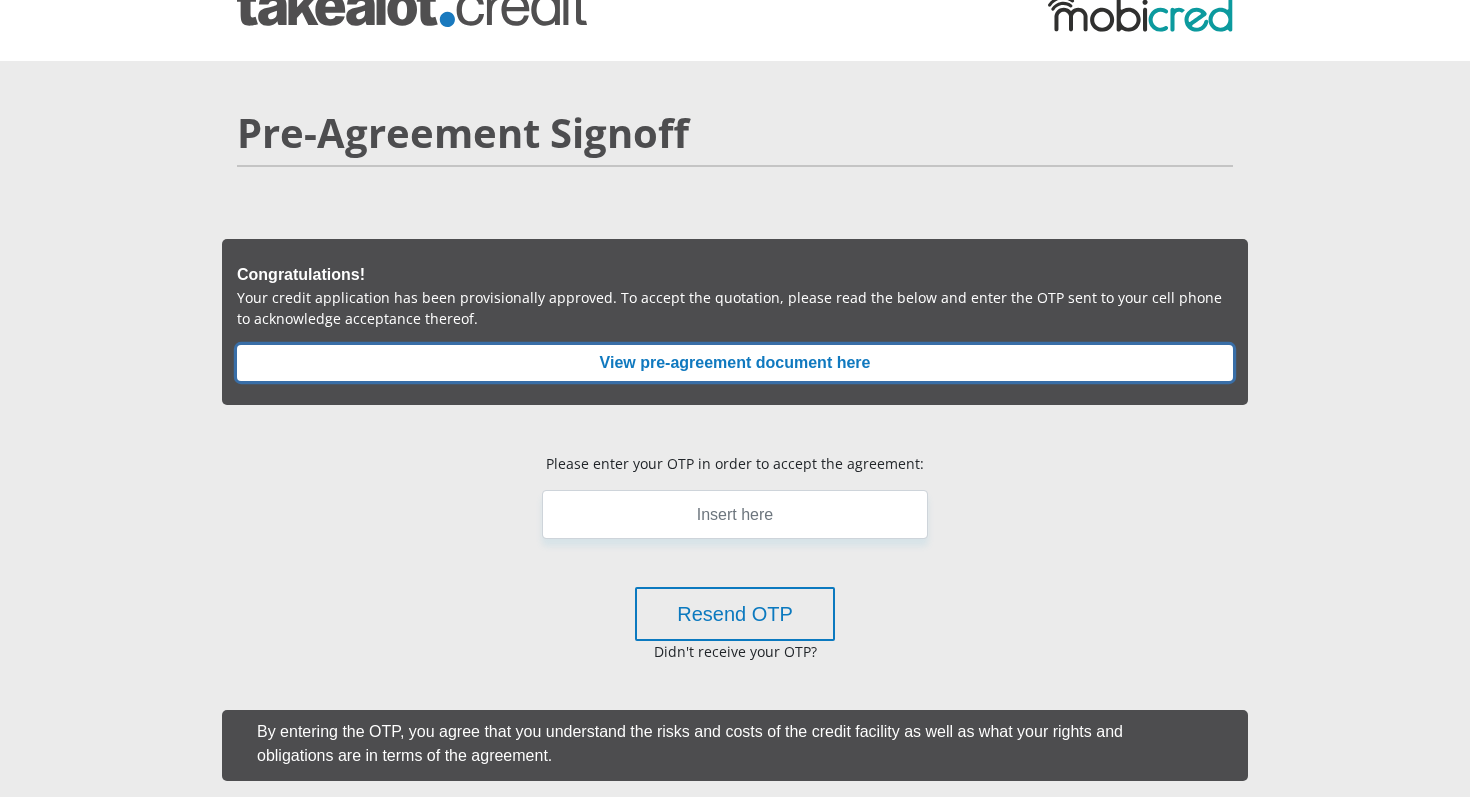 scroll, scrollTop: 0, scrollLeft: 0, axis: both 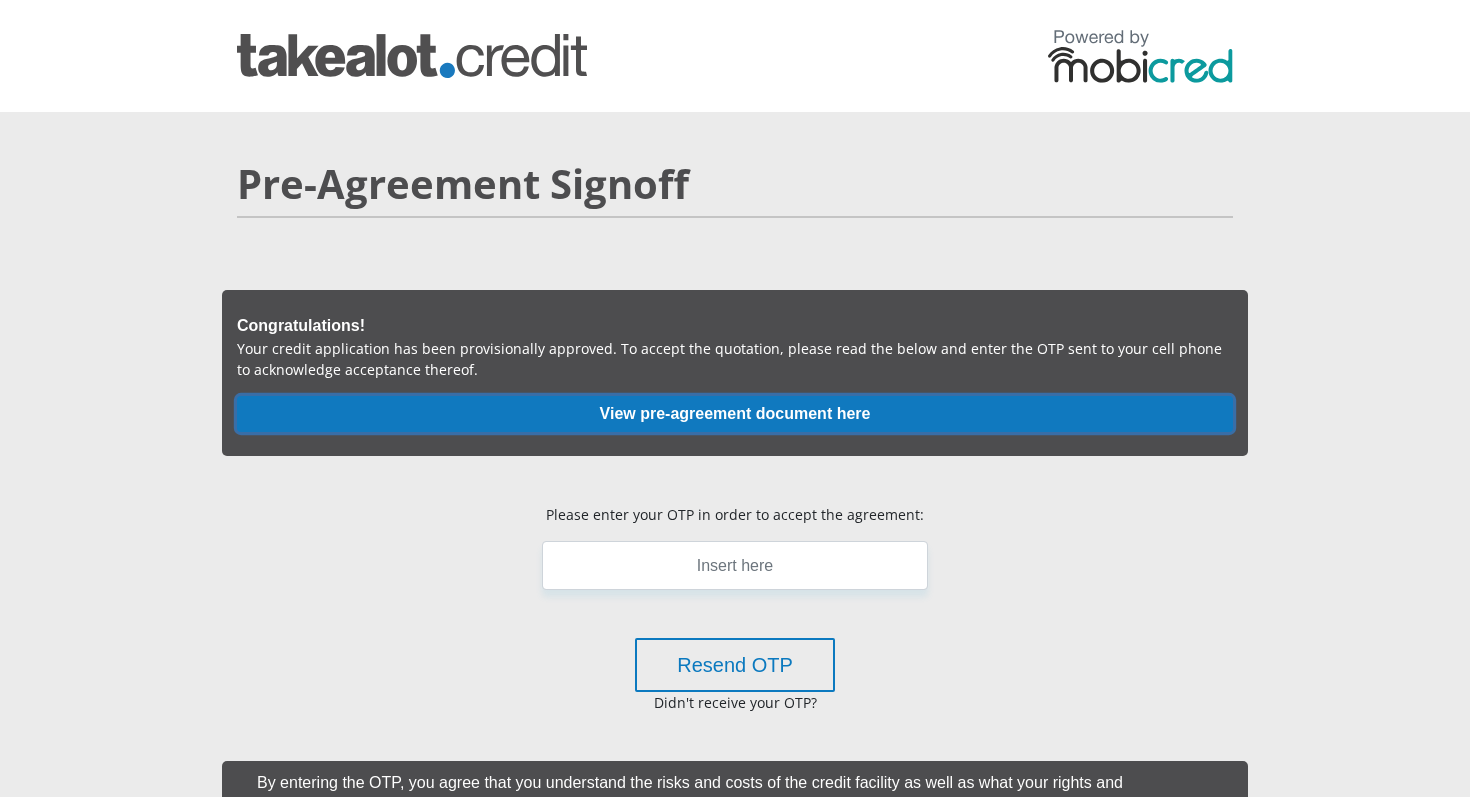 click on "View pre-agreement document here" at bounding box center [735, 414] 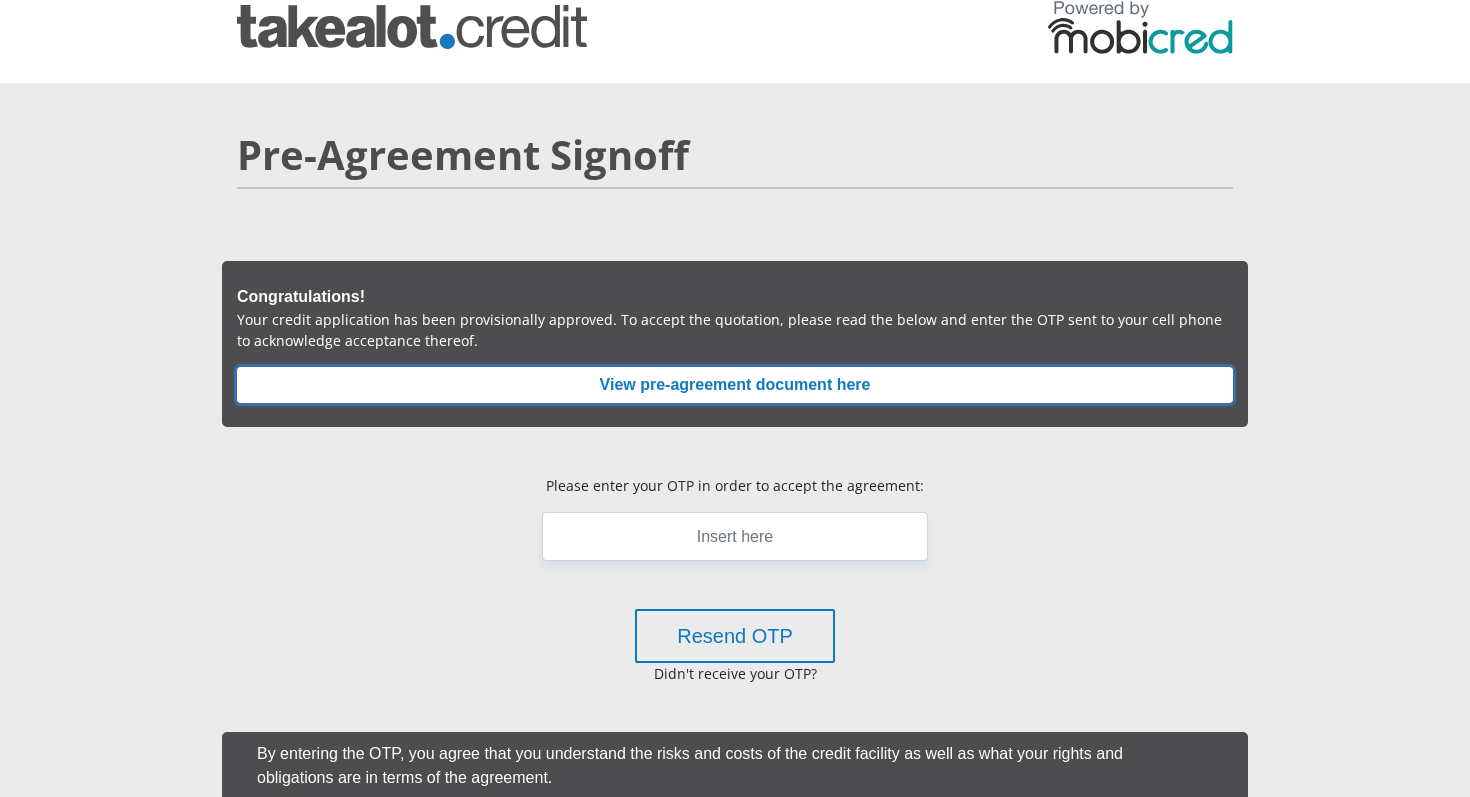 scroll, scrollTop: 0, scrollLeft: 0, axis: both 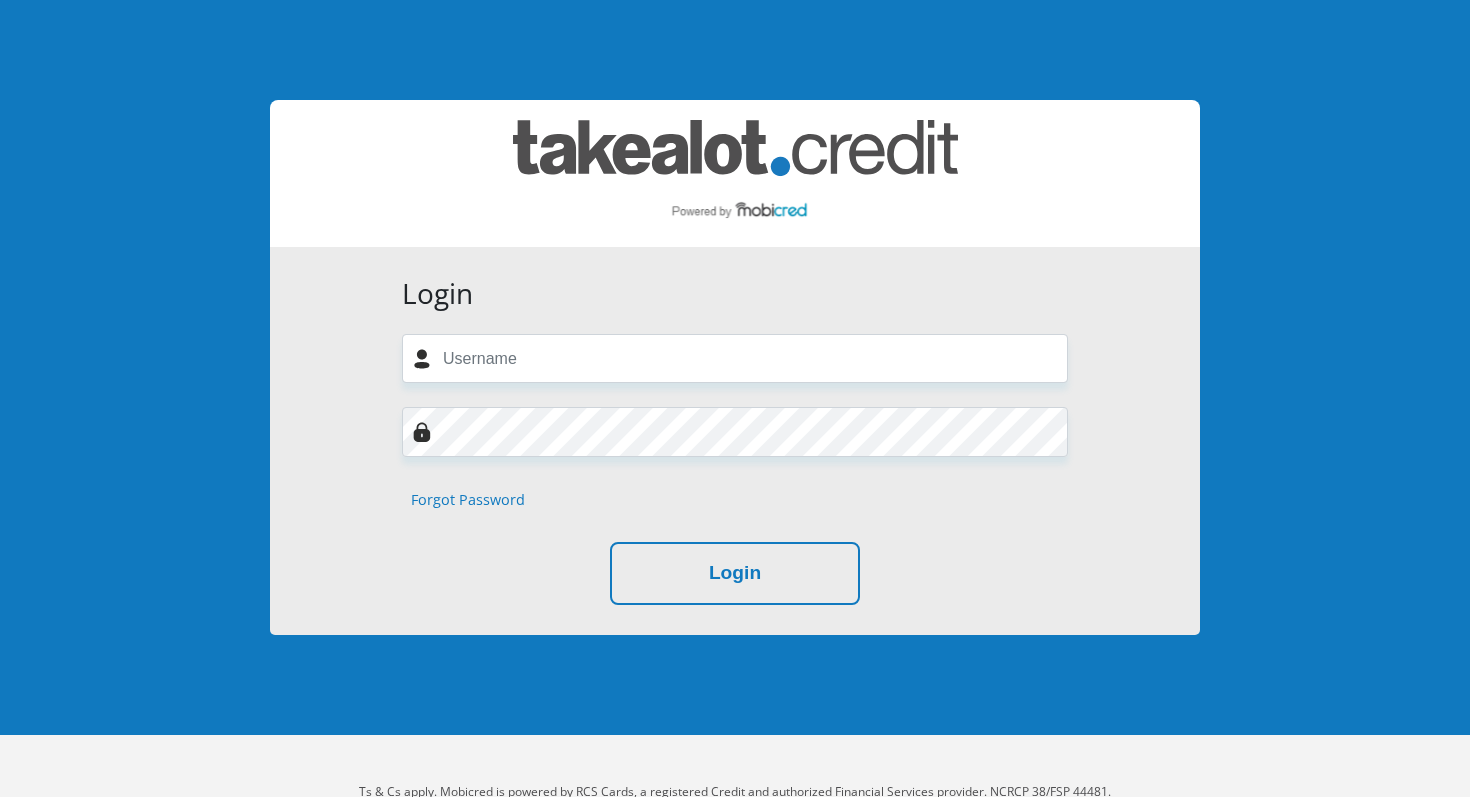 click at bounding box center [735, 358] 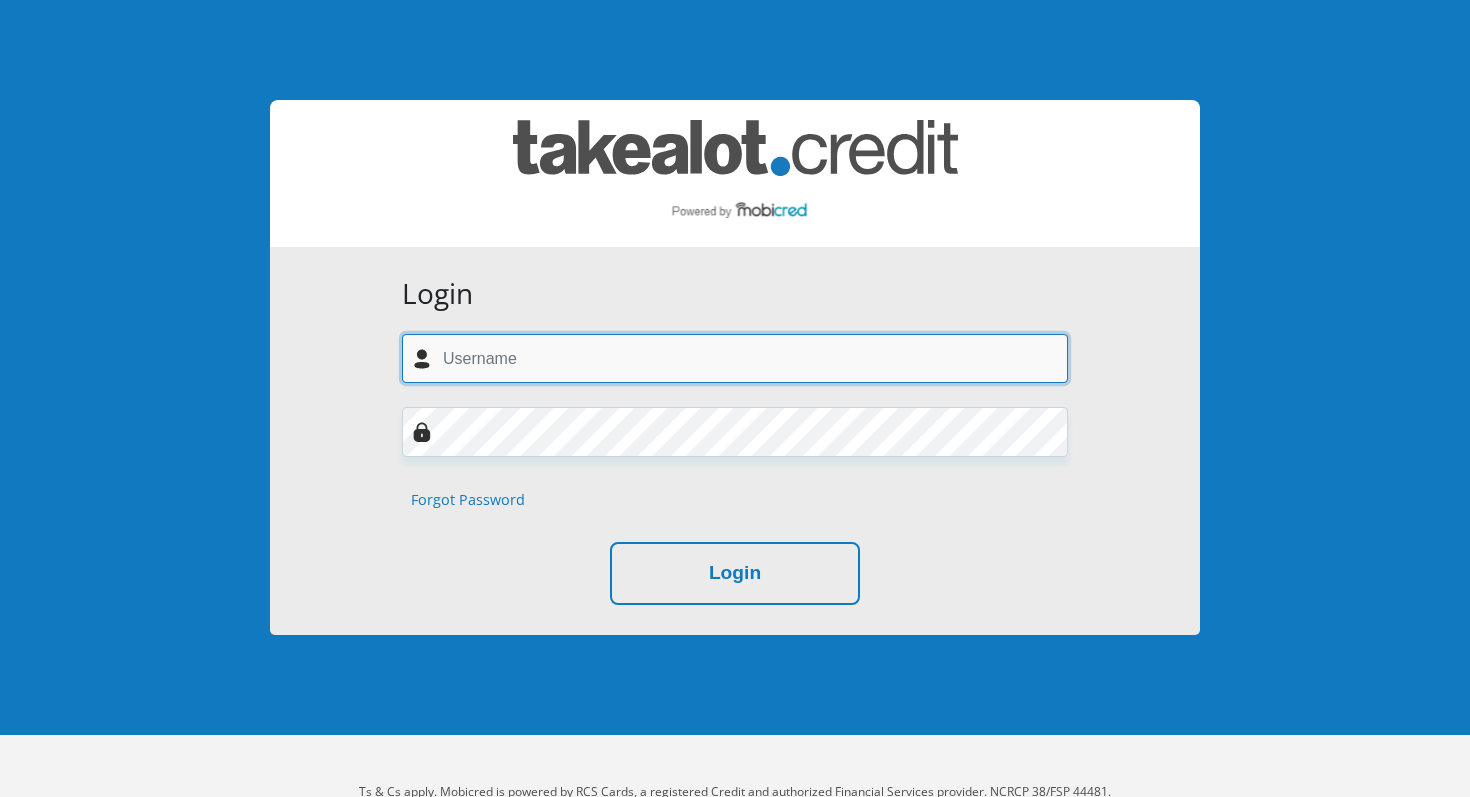 type on "lesegomaseola2@gmail.com" 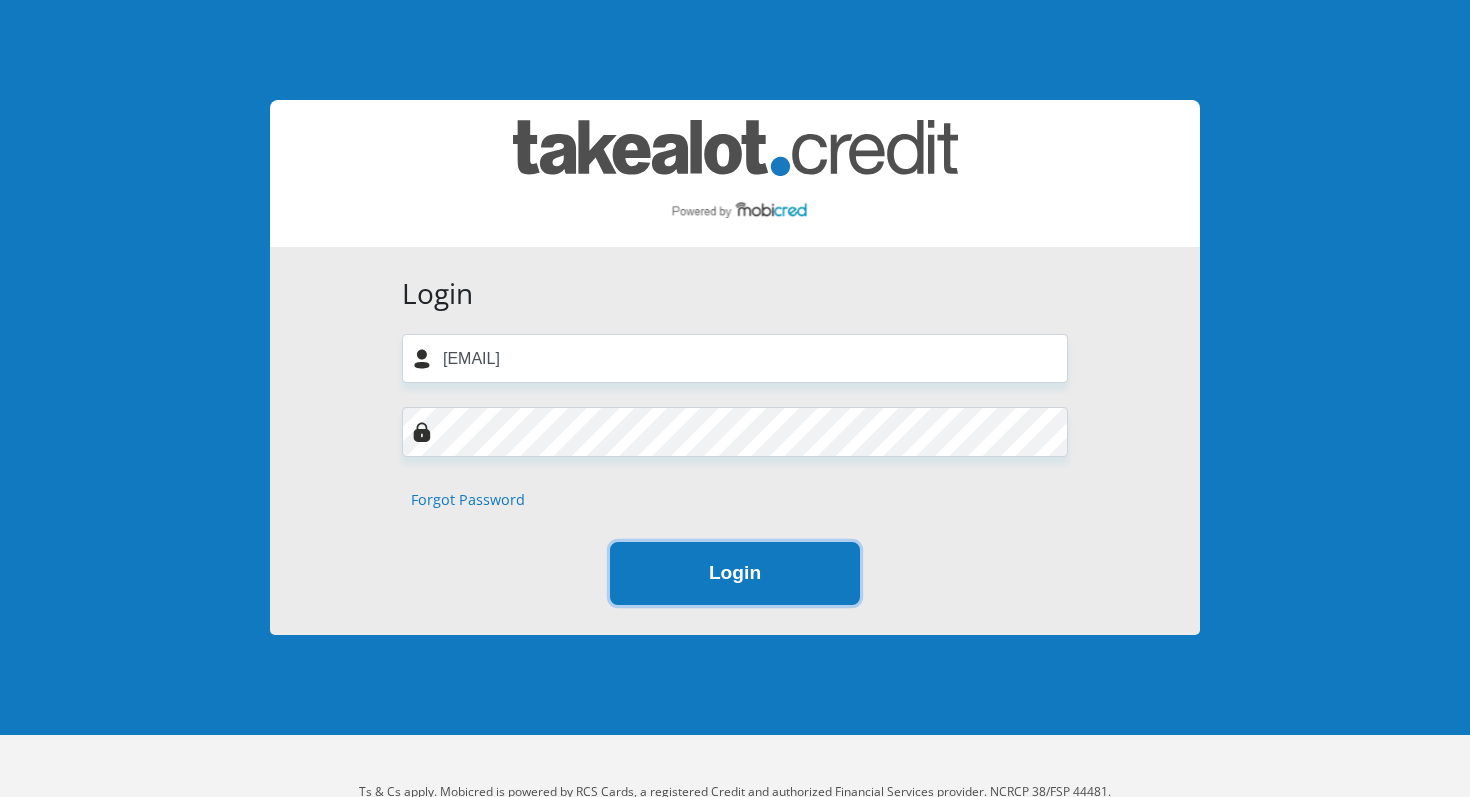 click on "Login" at bounding box center (735, 573) 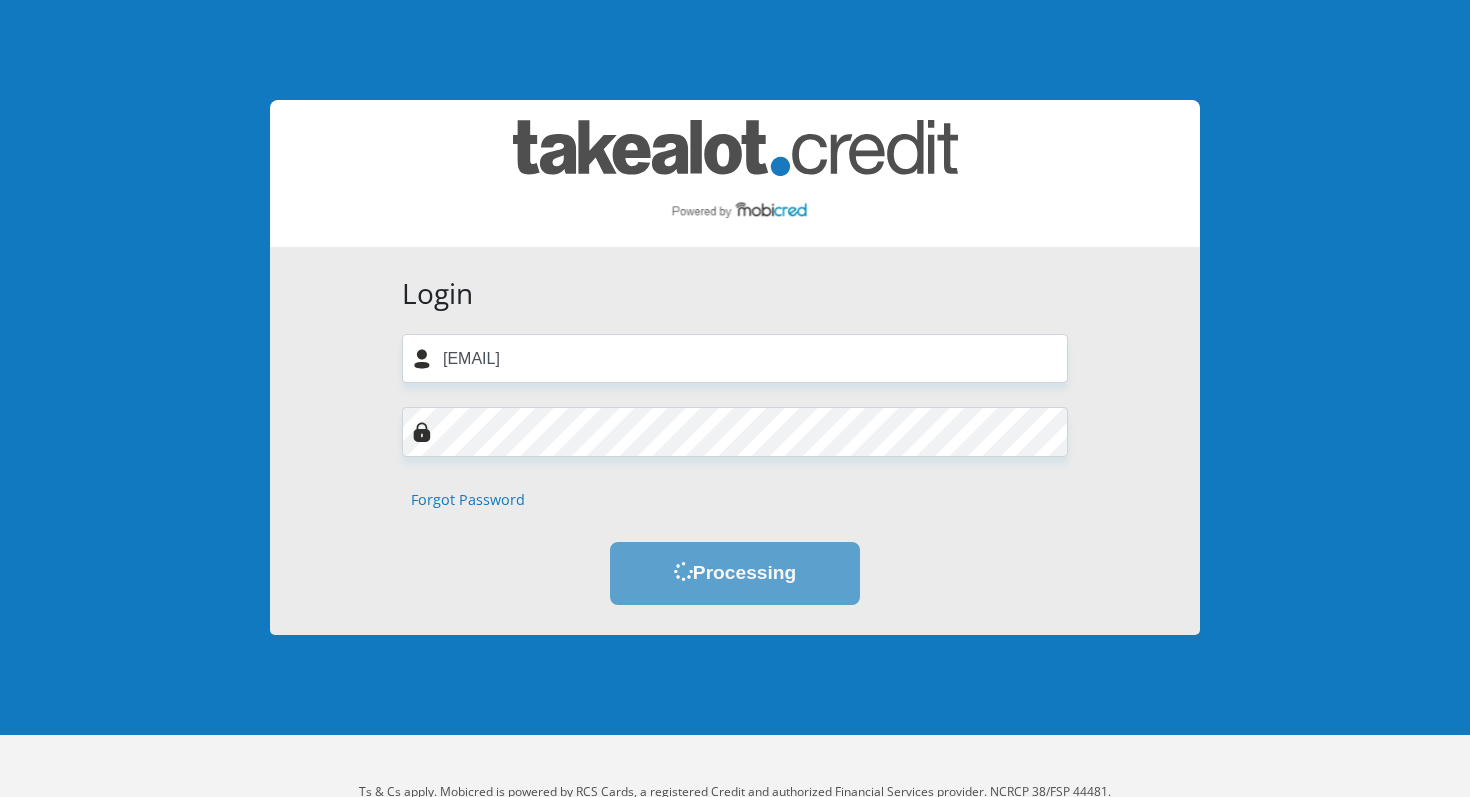 scroll, scrollTop: 0, scrollLeft: 0, axis: both 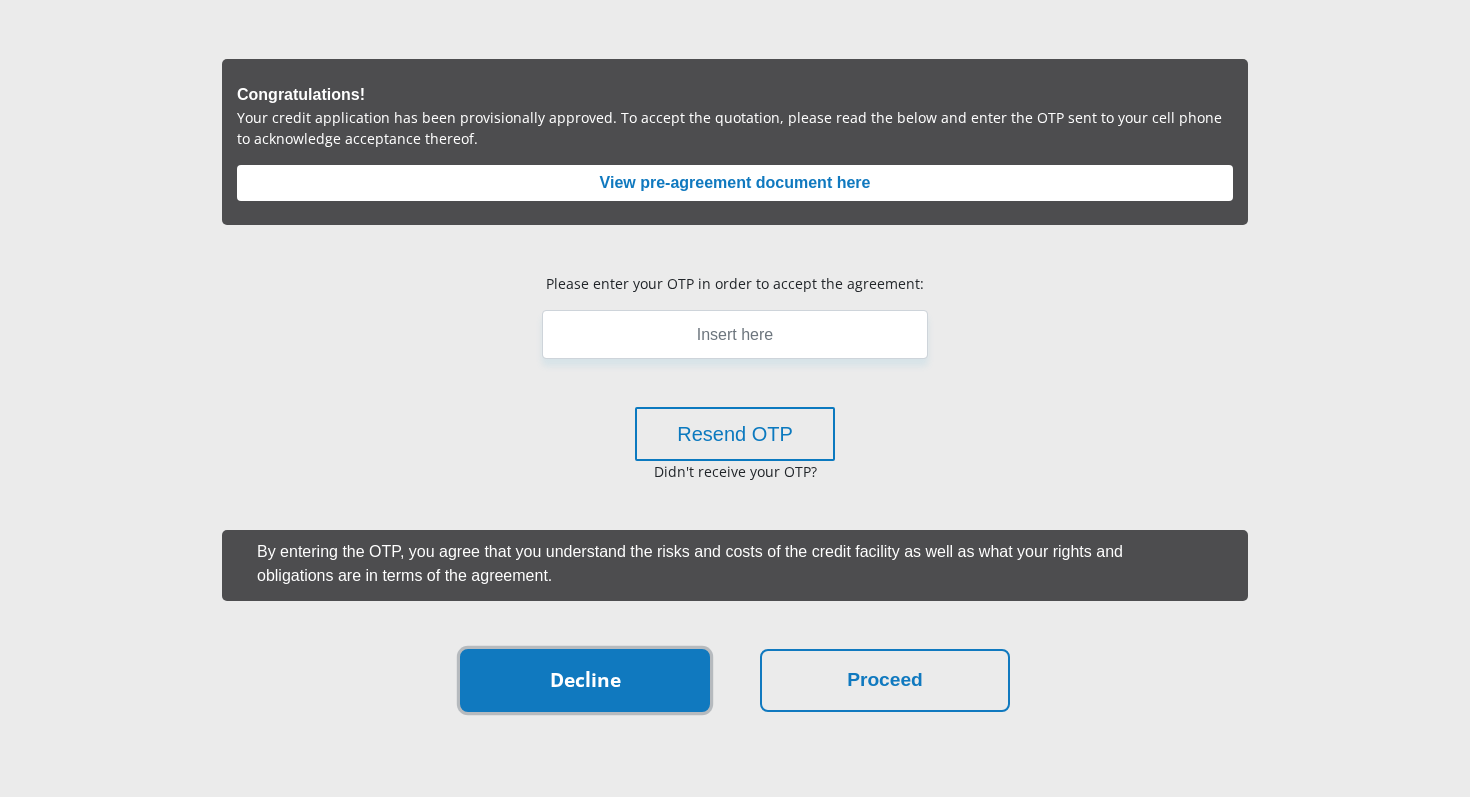 click on "Decline" at bounding box center (585, 680) 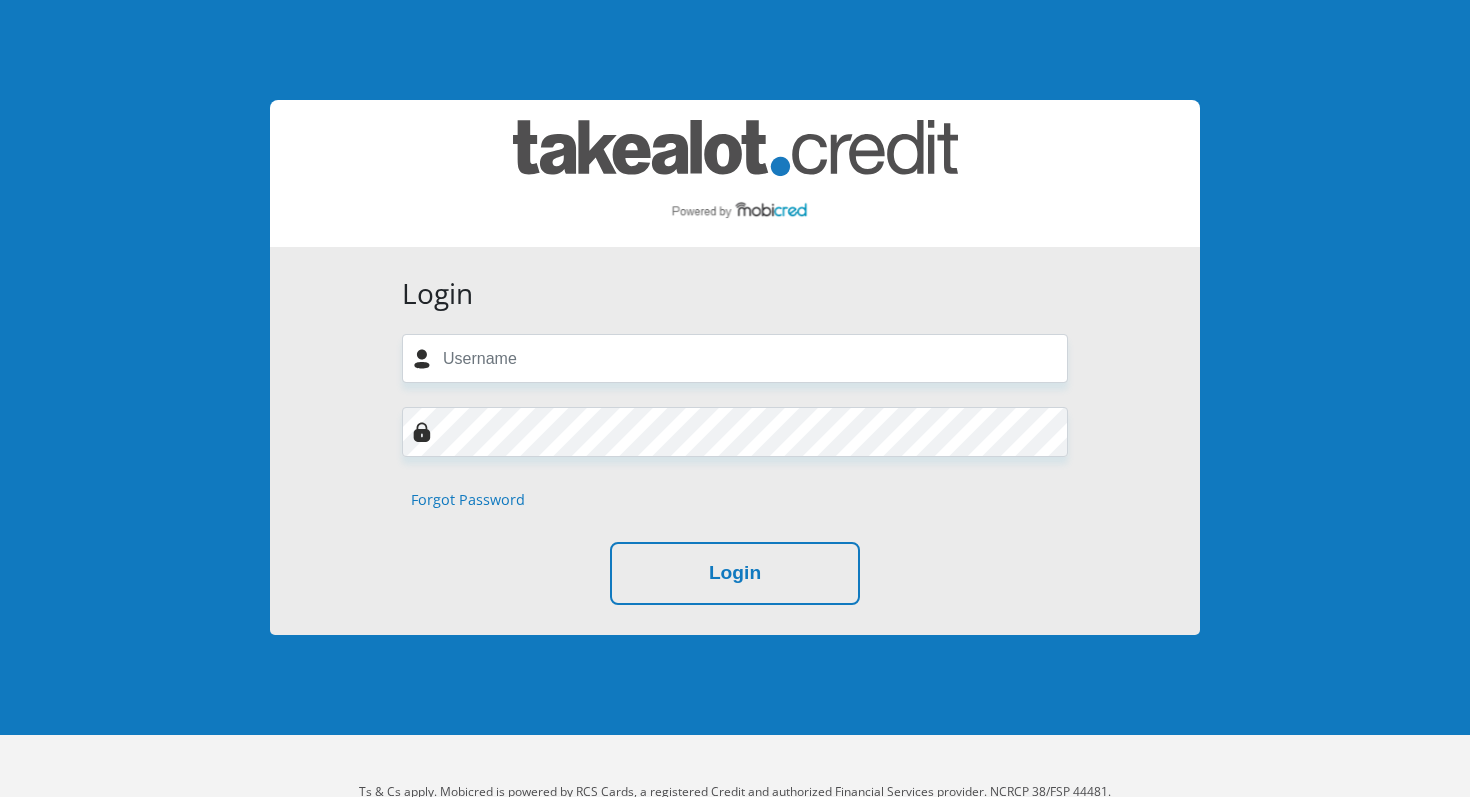 scroll, scrollTop: 0, scrollLeft: 0, axis: both 